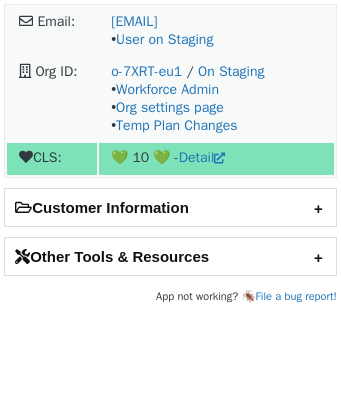 scroll, scrollTop: 0, scrollLeft: 0, axis: both 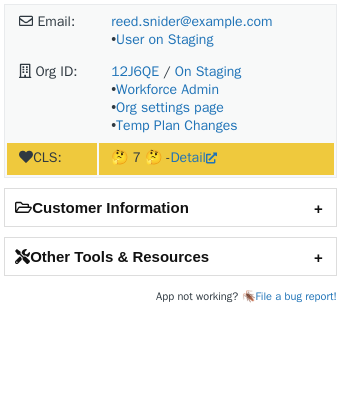click on "Other Tools & Resources" at bounding box center [170, 256] 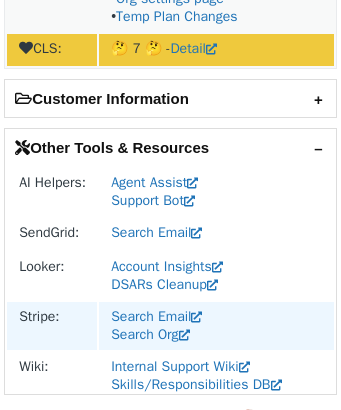 scroll, scrollTop: 111, scrollLeft: 0, axis: vertical 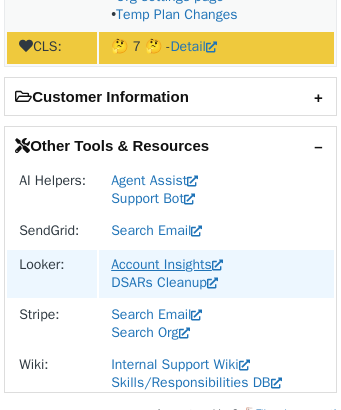 click on "Account Insights" at bounding box center (167, 264) 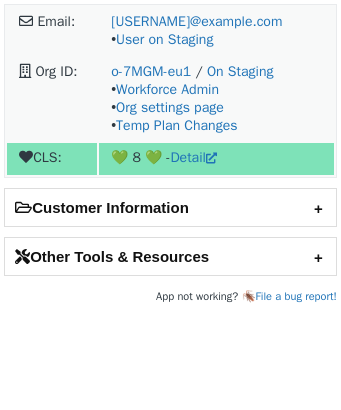 scroll, scrollTop: 0, scrollLeft: 0, axis: both 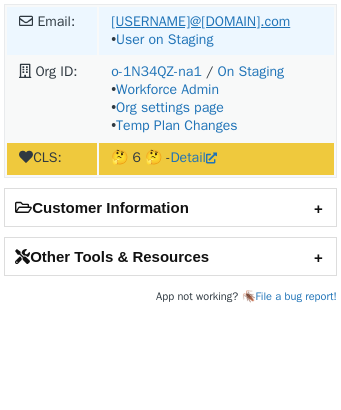 click on "[USERNAME]@[DOMAIN].com" at bounding box center [200, 21] 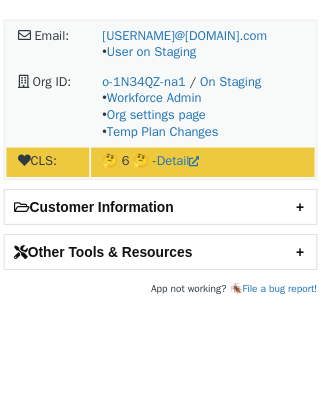 scroll, scrollTop: 0, scrollLeft: 0, axis: both 